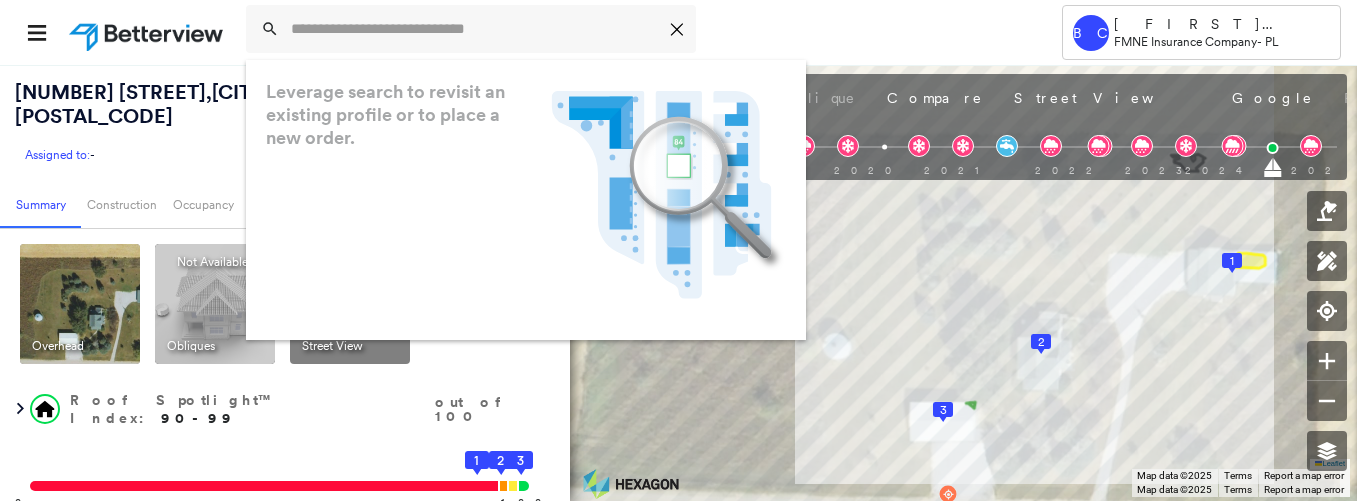 scroll, scrollTop: 0, scrollLeft: 0, axis: both 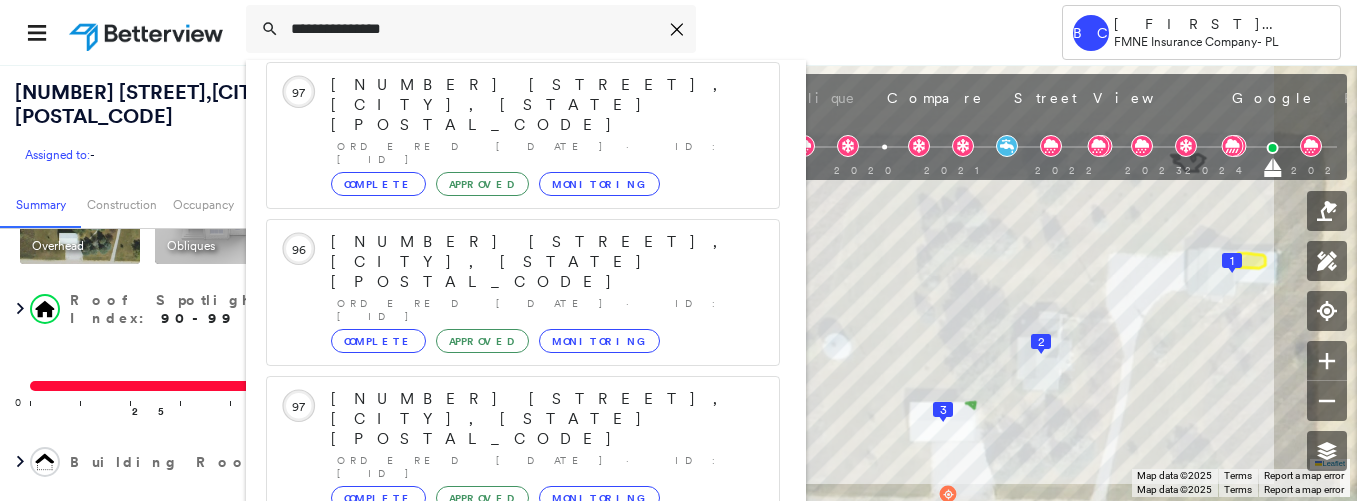 type on "**********" 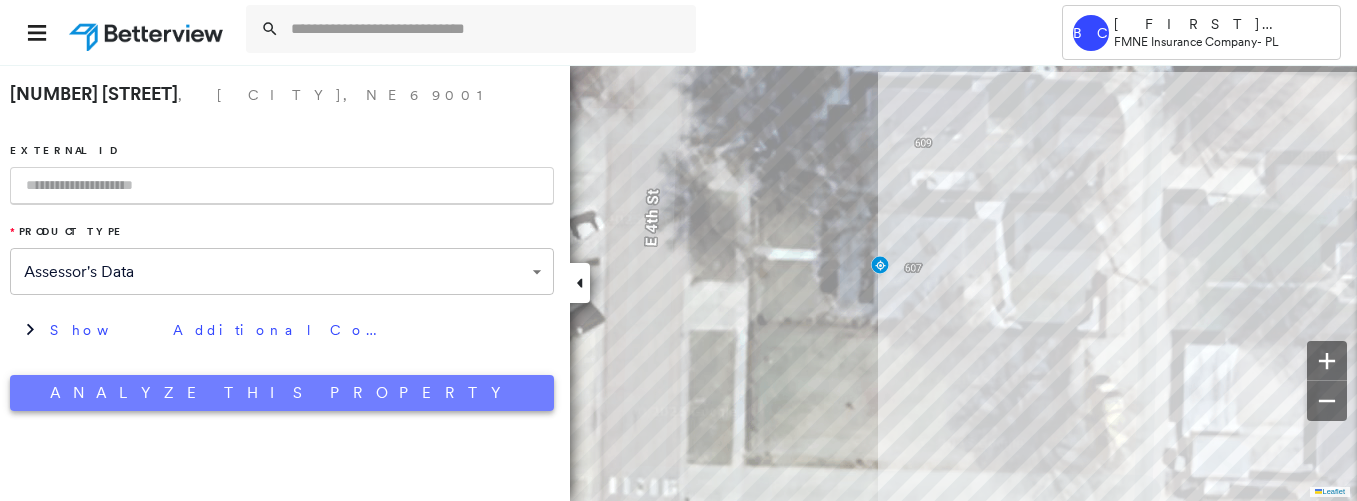 click on "Analyze This Property" at bounding box center (282, 393) 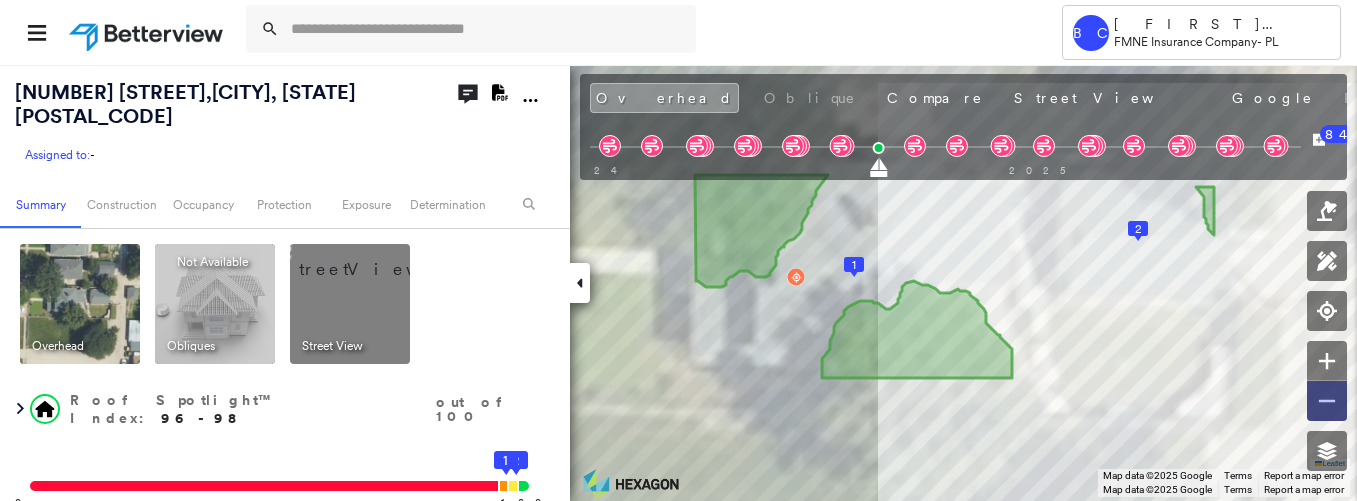 click at bounding box center (1327, 401) 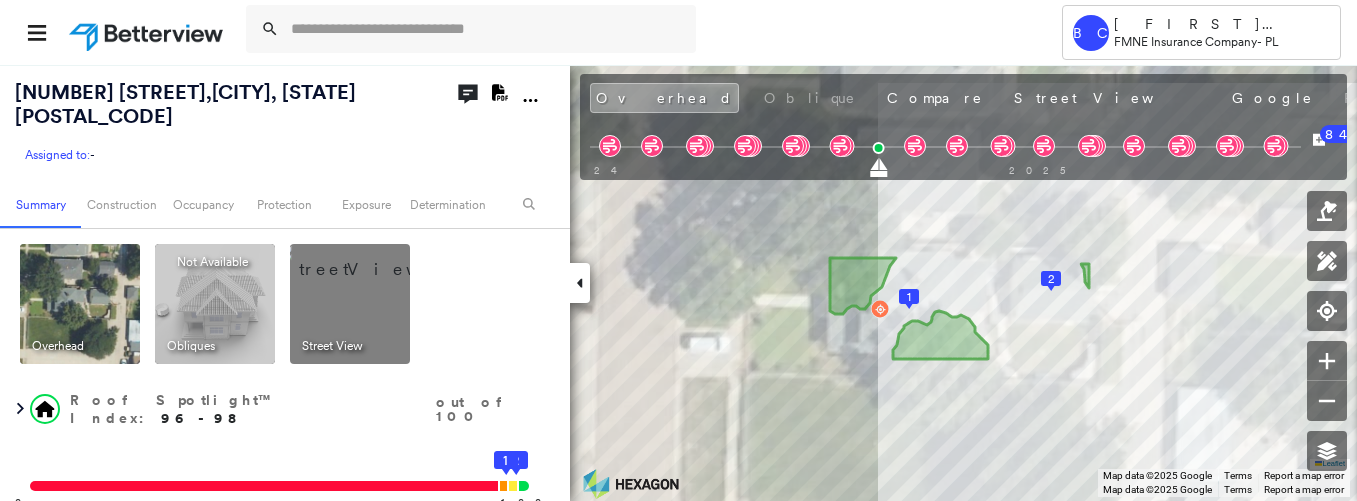 click at bounding box center [374, 259] 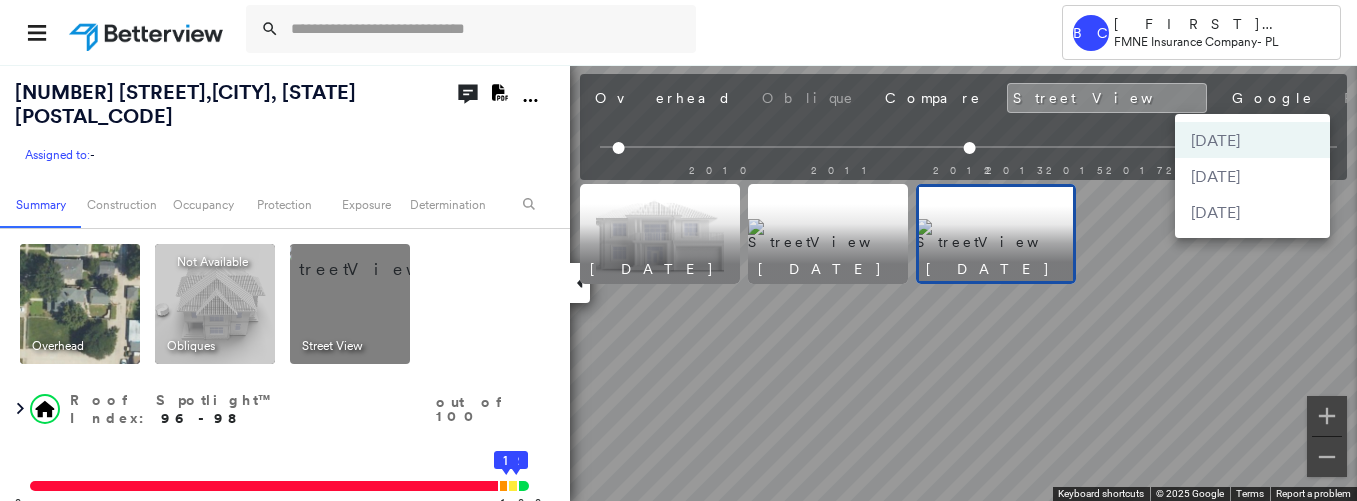 click on "Tower BC [FIRST] [LAST] FMNE Insurance Company - PL [NUMBER] [STREET] , [CITY], [STATE] [POSTAL_CODE] Assigned to: - Assigned to: - Assigned to: - Open Comments Download PDF Report Summary Construction Occupancy Protection Exposure Determination Overhead Obliques Not Available ; Street View Roof Spotlight™ Index : 96-98 out of 100 0 100 25 50 75 2 1 Building Roof Scores 2 Buildings Policy Information Flags : 4 (0 cleared, 4 uncleared) Construction Roof Spotlights : Overhang, General Wear Property Features Roof Size & Shape : 2 buildings Assessor and MLS Details BuildZoom - Building Permit Data and Analysis Occupancy Ownership Place Detail Protection Exposure Fire Path FEMA Risk Index Hail Claim Predictor: Most Risky 1 out of 5 Wind Claim Predictor: More Risky 2 out of 5 Additional Perils Tree Fall Risk: Present Determination Flags : 4 (0 cleared, 4 uncleared) Uncleared Flags (4) Cleared Flags (0) Risk of Wind Flagged [DATE] Clear Risk of Hail Flagged [DATE] Clear Tree Overhang Flagged [DATE] Clear 84" at bounding box center (678, 250) 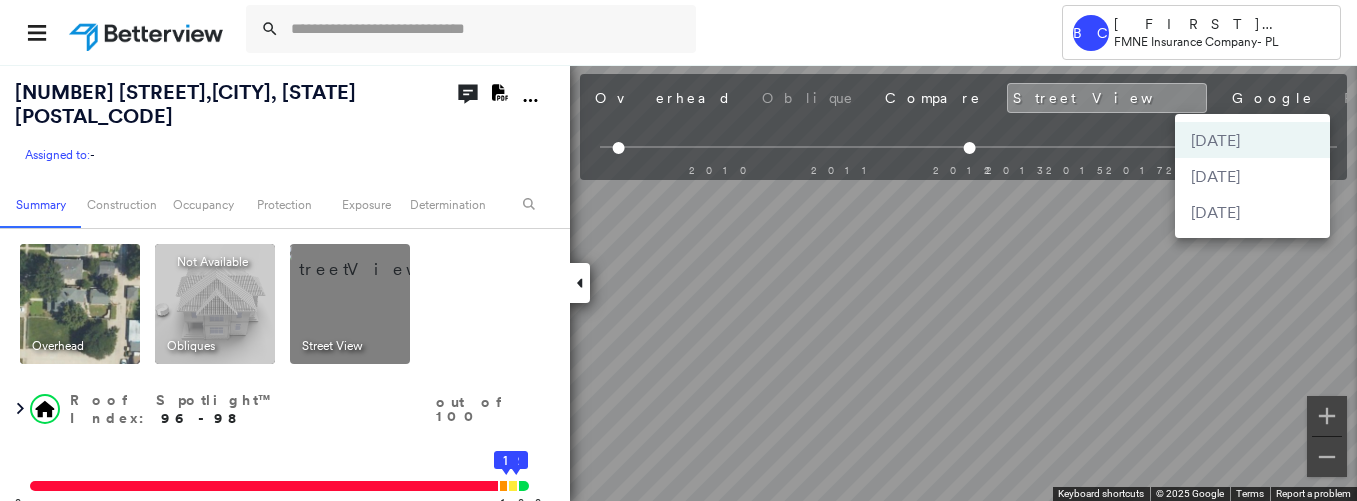 click at bounding box center (678, 250) 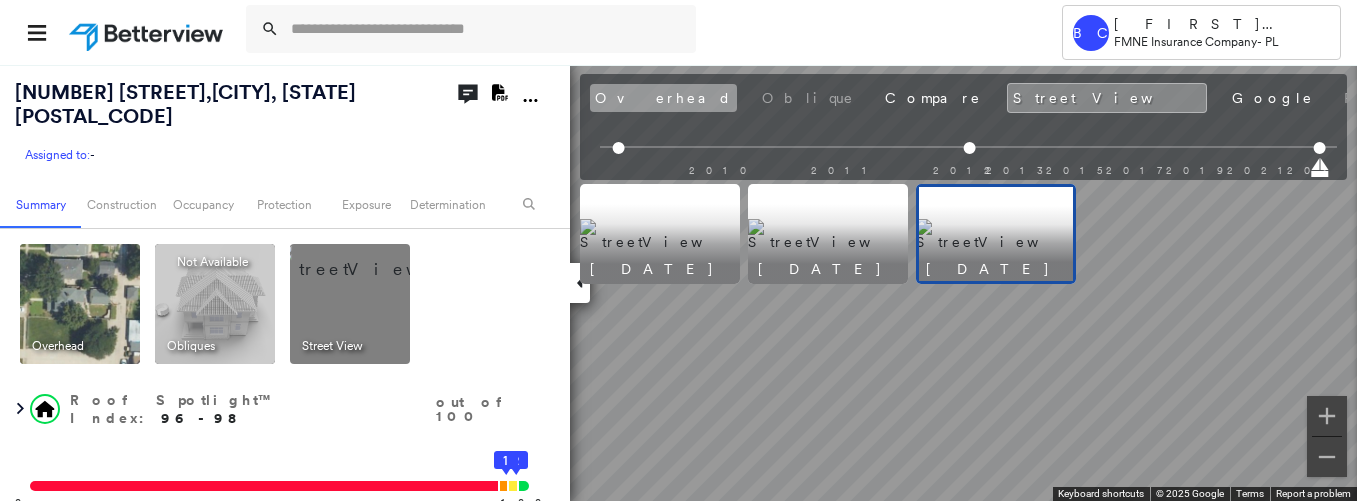 click on "Overhead" at bounding box center (663, 98) 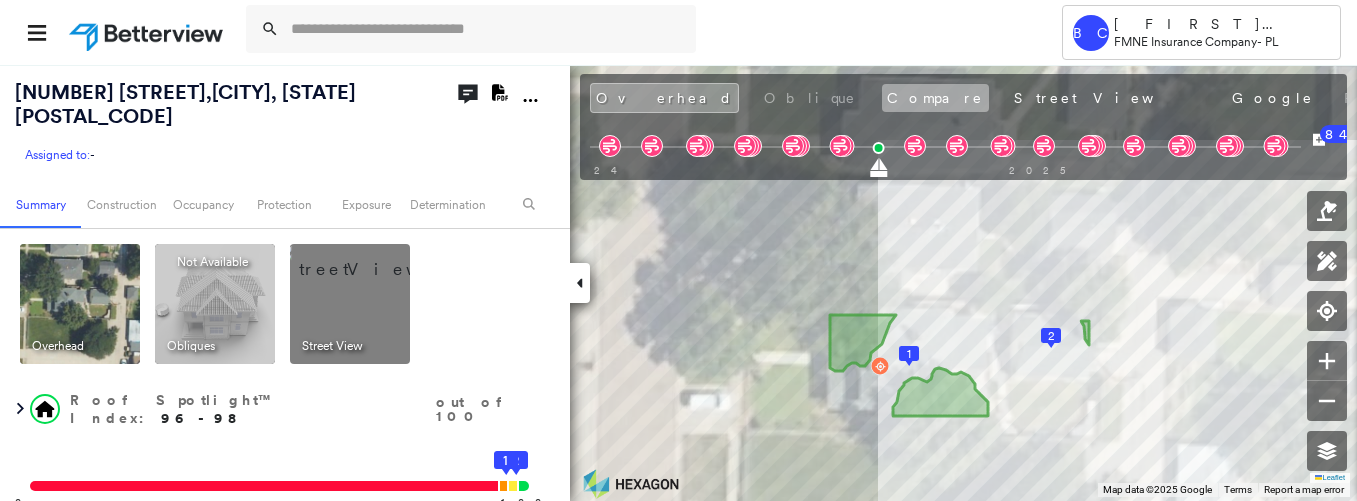 click on "Compare" at bounding box center (935, 98) 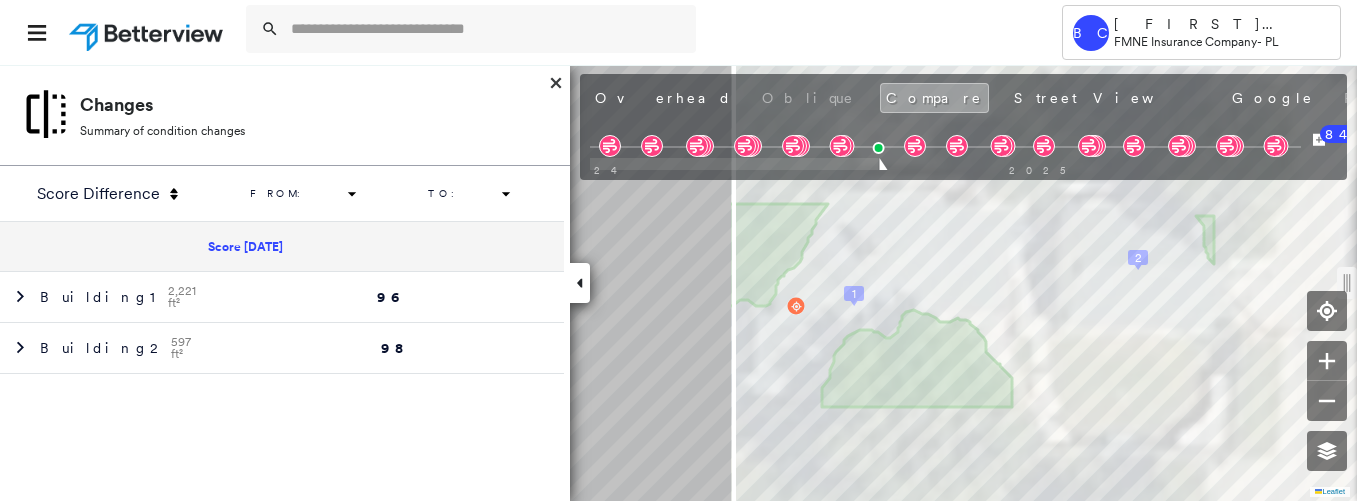 drag, startPoint x: 954, startPoint y: 287, endPoint x: 732, endPoint y: 326, distance: 225.39964 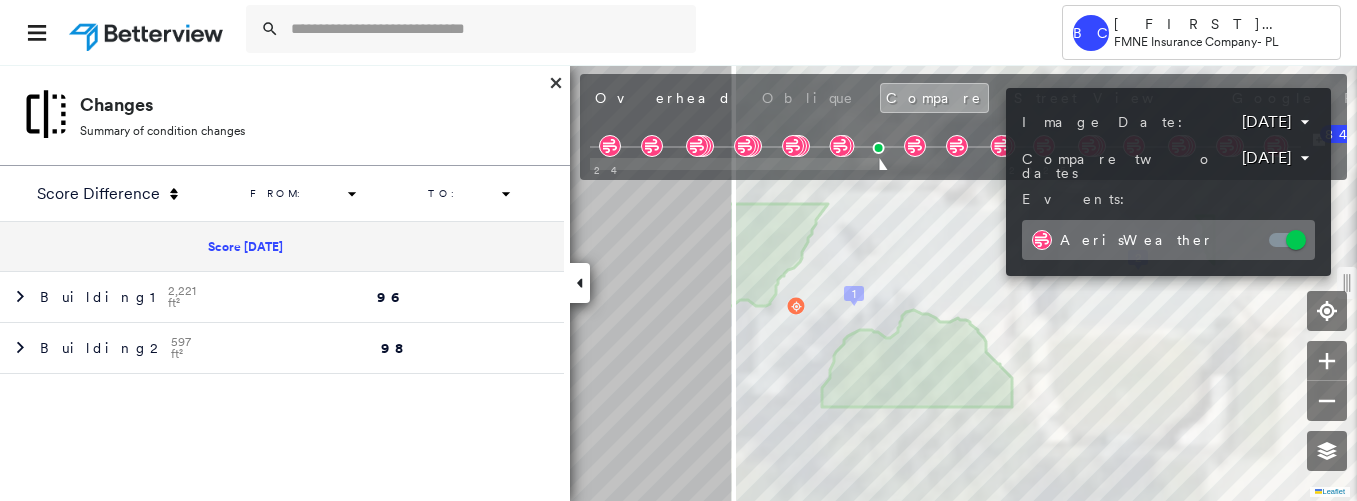 click on "Tower BC [FIRST] [LAST] FMNE Insurance Company - PL [NUMBER] [STREET] , [CITY], [STATE] [POSTAL_CODE] Assigned to: - Assigned to: - Assigned to: - Open Comments Download PDF Report Summary Construction Occupancy Protection Exposure Determination Looking for roof spotlights? Analyze this date Overhead Obliques Not Available ; Street View Roof Spotlight™ Index 0 100 25 50 75 2 1 Building Roof Scores 0 Buildings Policy Information Flags : 4 (0 cleared, 4 uncleared) Construction Assessor and MLS Details BuildZoom - Building Permit Data and Analysis Occupancy Ownership Place Detail Protection Exposure FEMA Risk Index Hail Regional Hazard: 2 out of 5 Additional Perils Determination Flags : 4 (0 cleared, 4 uncleared) Uncleared Flags (4) Cleared Flags (0) Risk of Wind Flagged [DATE] Clear Risk of Hail Flagged [DATE] Clear Tree Overhang Flagged [DATE] Clear LOW Low Priority Flagged [DATE] Clear Action Taken New Entry History Quote/New Business Terms & Conditions Added ACV Endorsement Added Cosmetic Endorsement Save *" at bounding box center (678, 250) 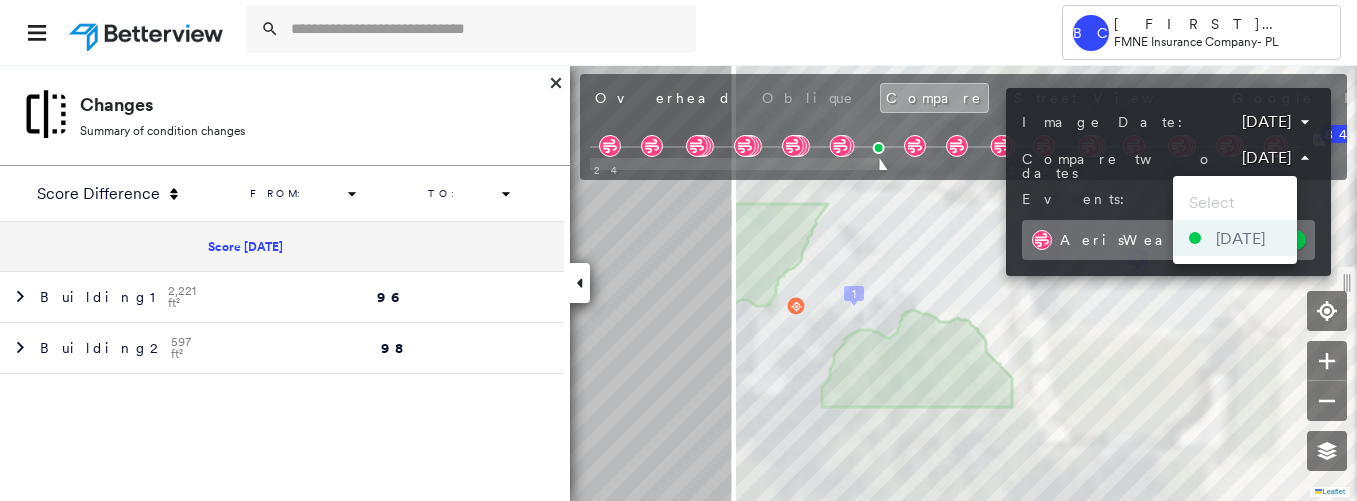 click at bounding box center (678, 250) 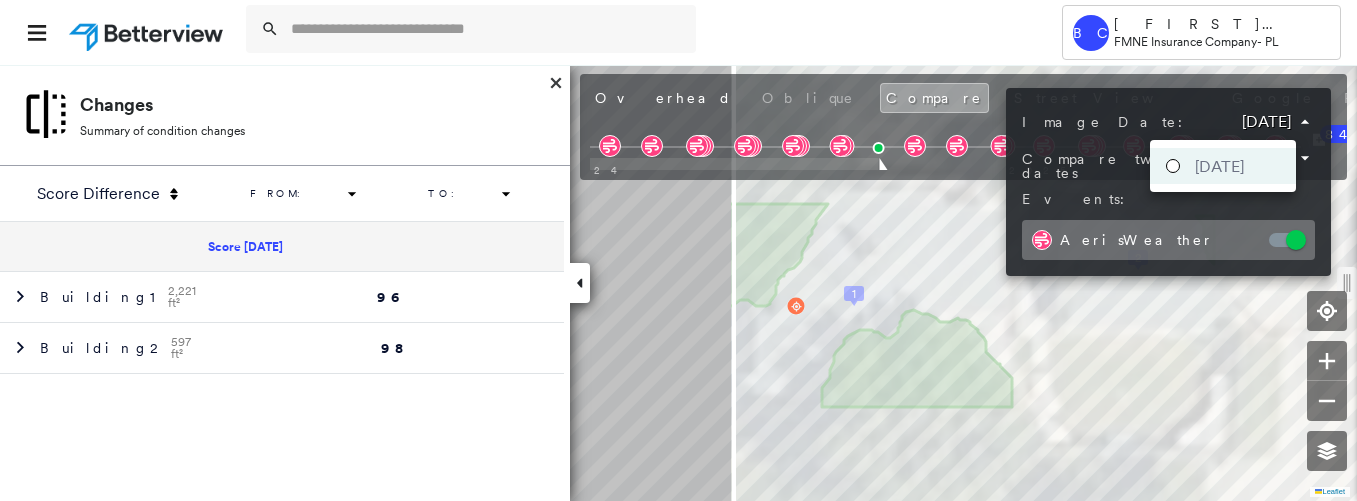 click on "Tower BC [FIRST] [LAST] FMNE Insurance Company - PL [NUMBER] [STREET] , [CITY], [STATE] [POSTAL_CODE] Assigned to: - Assigned to: - Assigned to: - Open Comments Download PDF Report Summary Construction Occupancy Protection Exposure Determination Looking for roof spotlights? Analyze this date Overhead Obliques Not Available ; Street View Roof Spotlight™ Index 0 100 25 50 75 2 1 Building Roof Scores 0 Buildings Policy Information Flags : 4 (0 cleared, 4 uncleared) Construction Assessor and MLS Details BuildZoom - Building Permit Data and Analysis Occupancy Ownership Place Detail Protection Exposure FEMA Risk Index Hail Regional Hazard: 2 out of 5 Additional Perils Determination Flags : 4 (0 cleared, 4 uncleared) Uncleared Flags (4) Cleared Flags (0) Risk of Wind Flagged [DATE] Clear Risk of Hail Flagged [DATE] Clear Tree Overhang Flagged [DATE] Clear LOW Low Priority Flagged [DATE] Clear Action Taken New Entry History Quote/New Business Terms & Conditions Added ACV Endorsement Added Cosmetic Endorsement Save *" at bounding box center (678, 250) 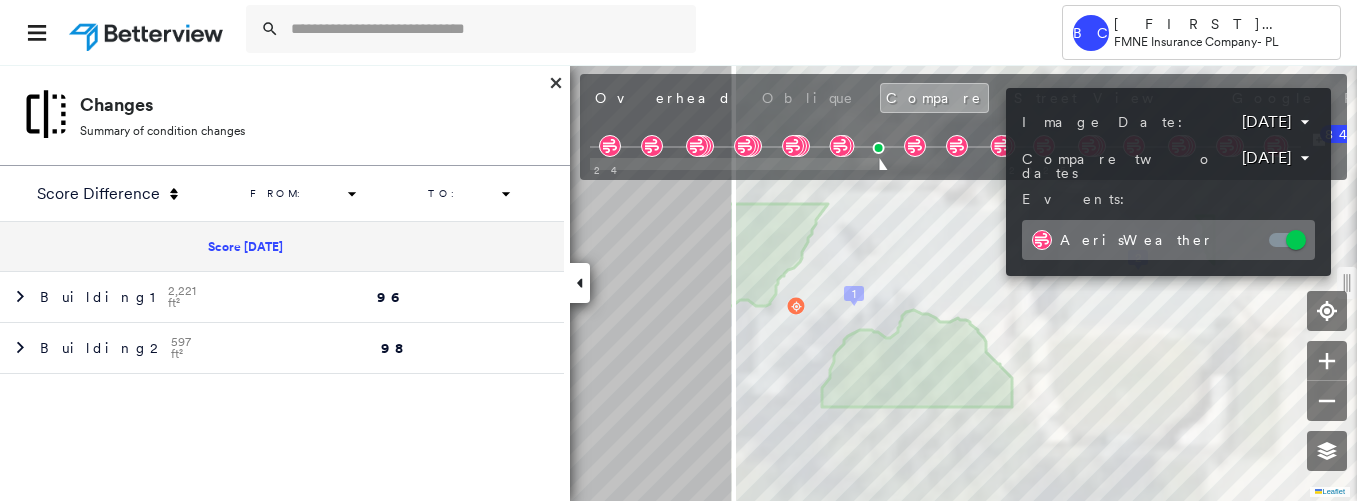 click at bounding box center (678, 250) 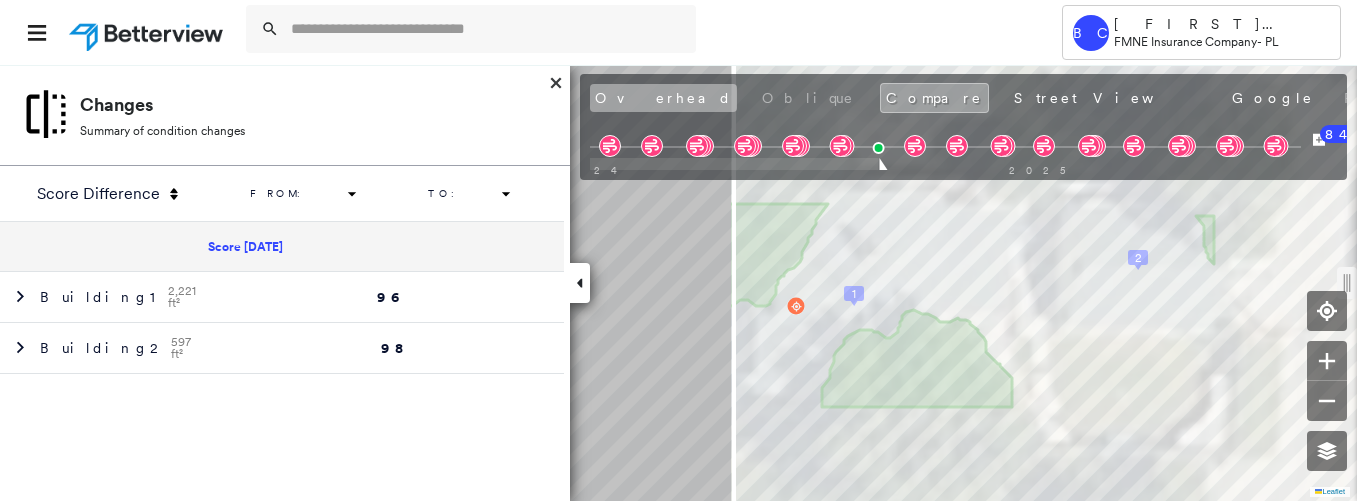 click on "Overhead" at bounding box center (663, 98) 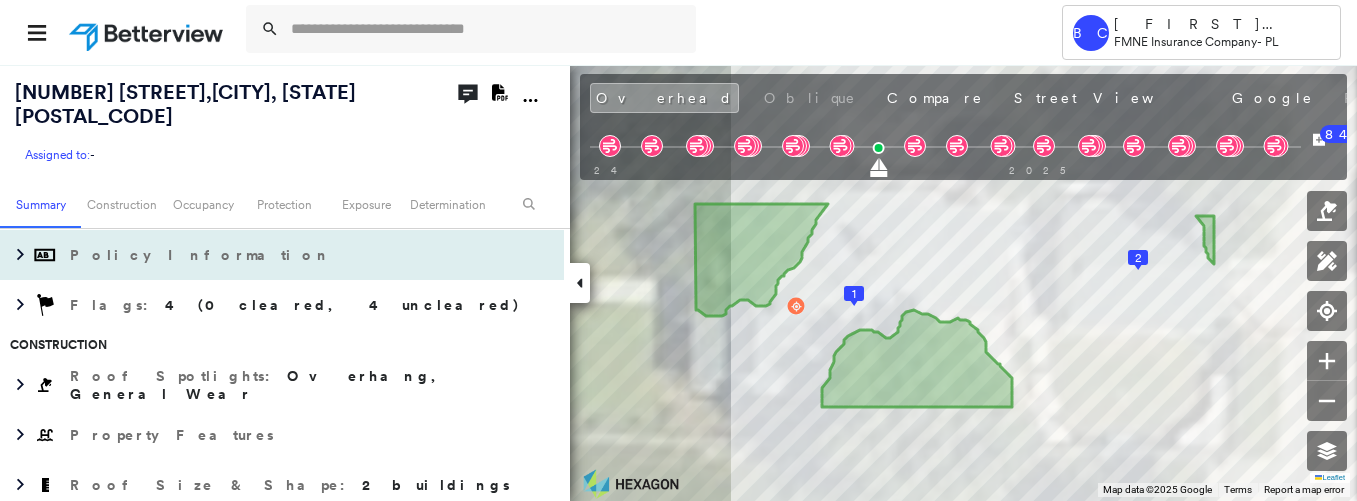 scroll, scrollTop: 400, scrollLeft: 0, axis: vertical 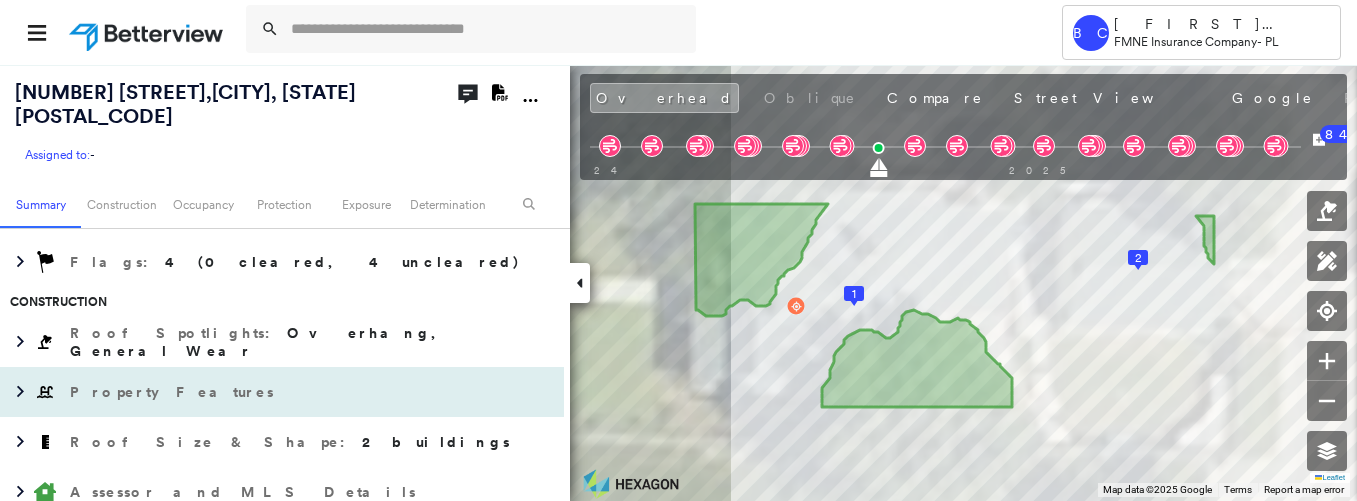 click on "Property Features" at bounding box center [174, 392] 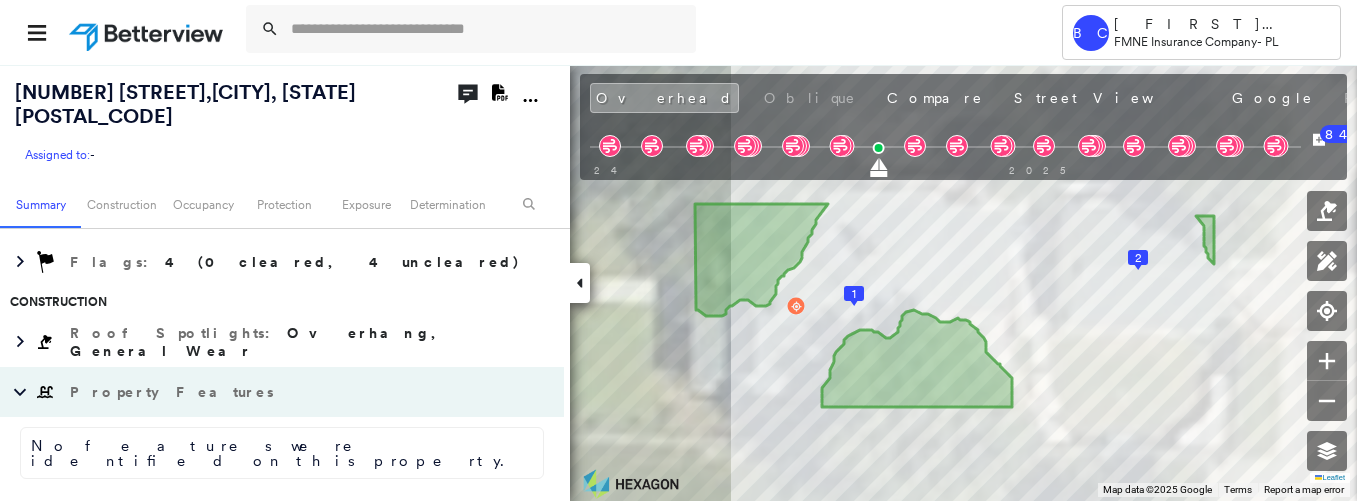 click on "Property Features" at bounding box center [174, 392] 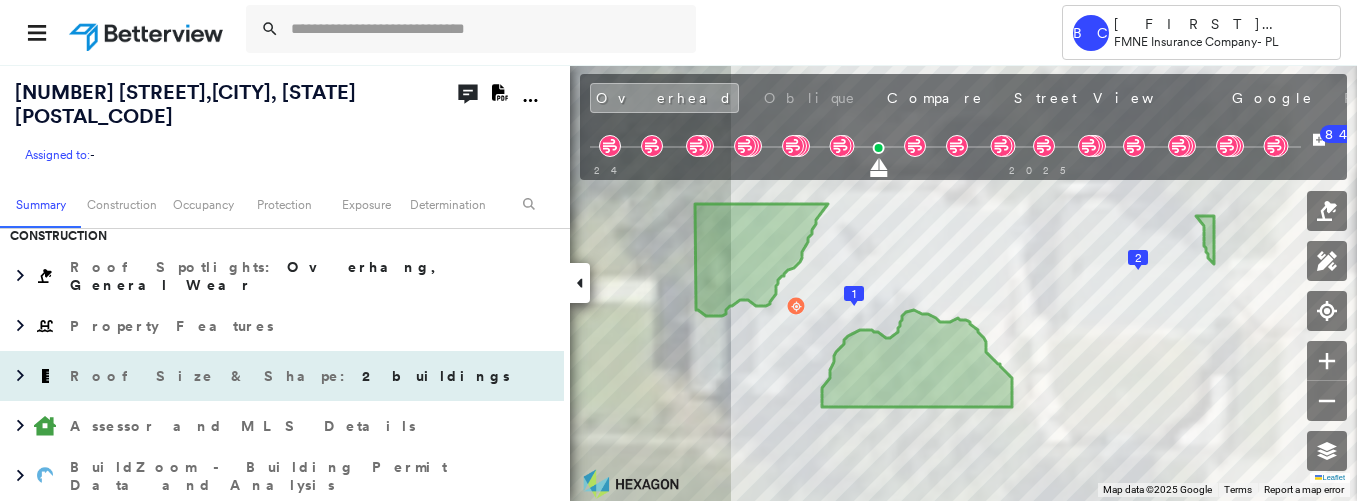 scroll, scrollTop: 500, scrollLeft: 0, axis: vertical 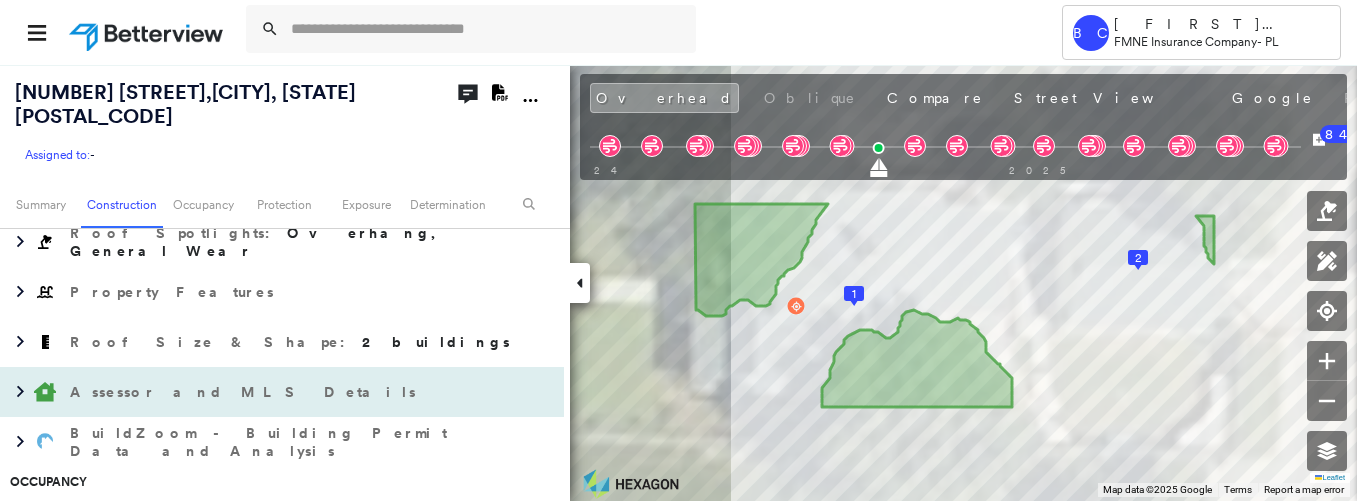 click on "Assessor and MLS Details" at bounding box center (245, 392) 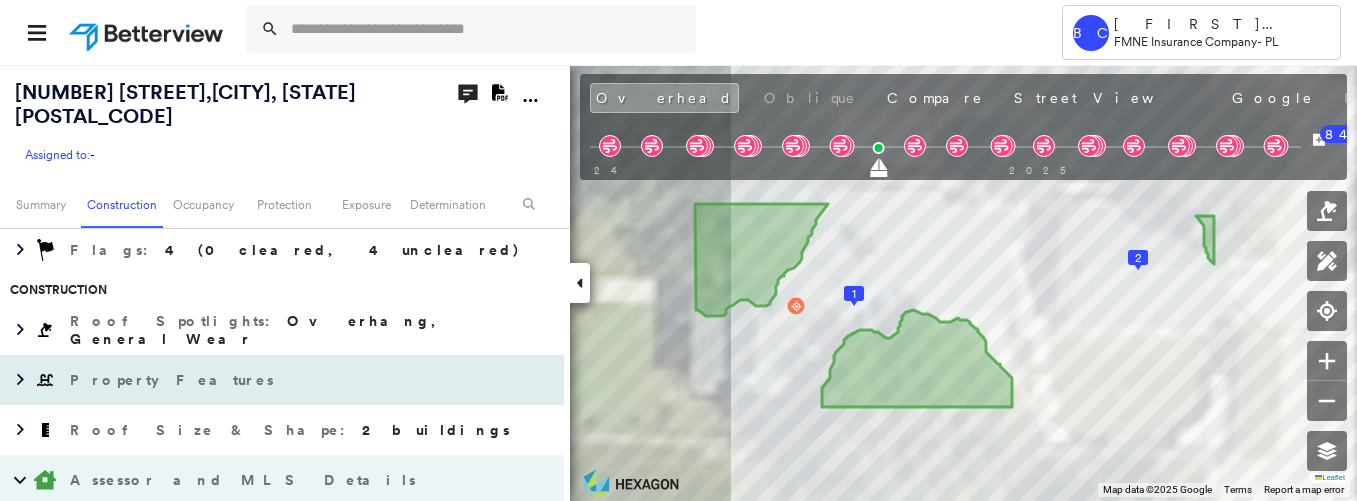 scroll, scrollTop: 300, scrollLeft: 0, axis: vertical 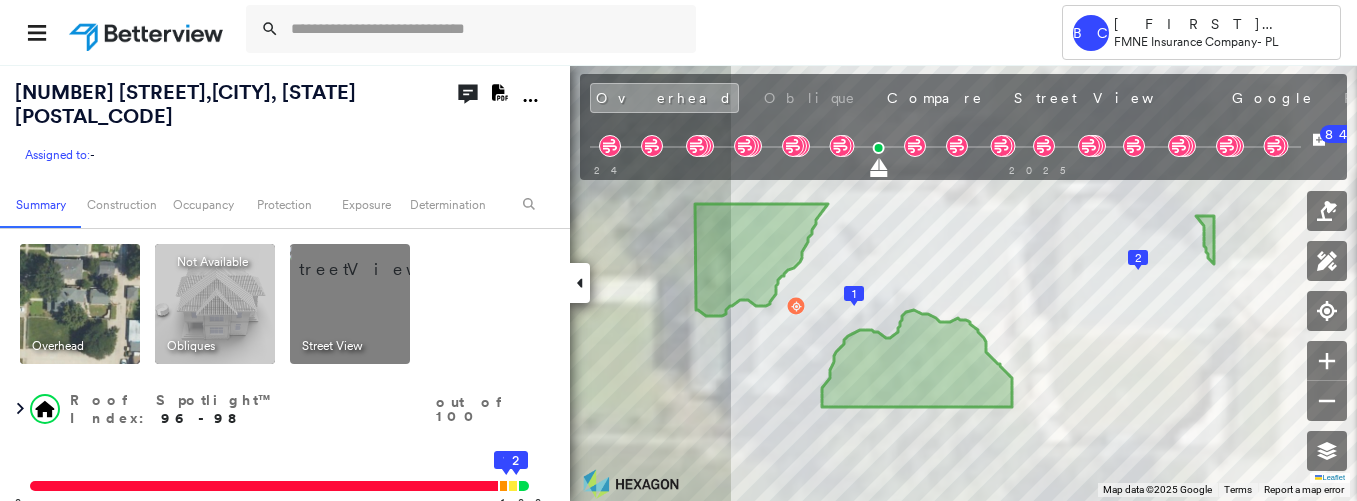 click at bounding box center (374, 259) 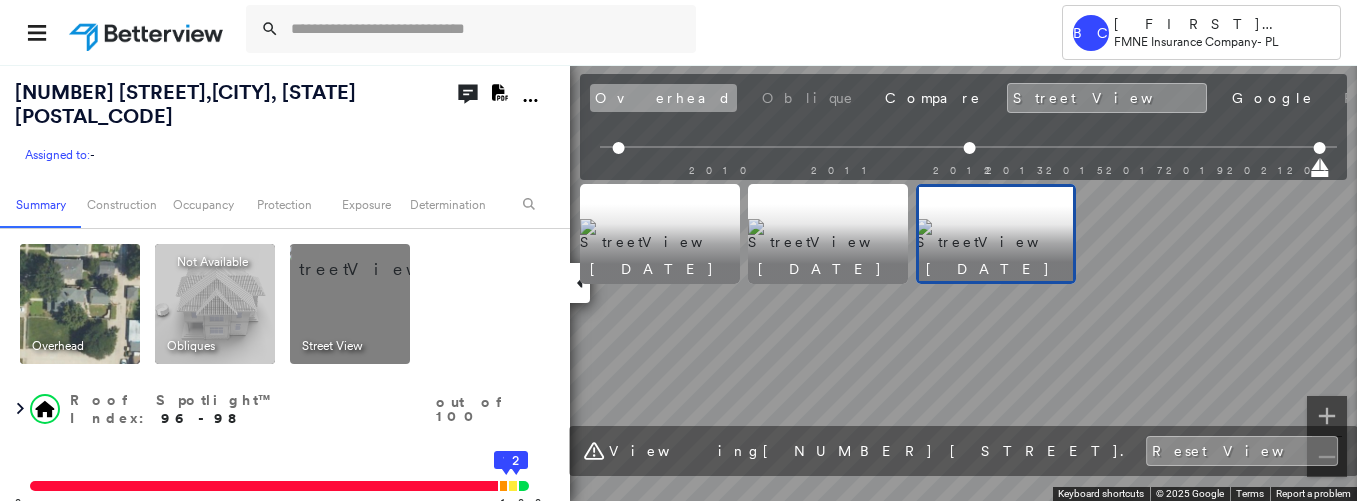 click on "Overhead" at bounding box center (663, 98) 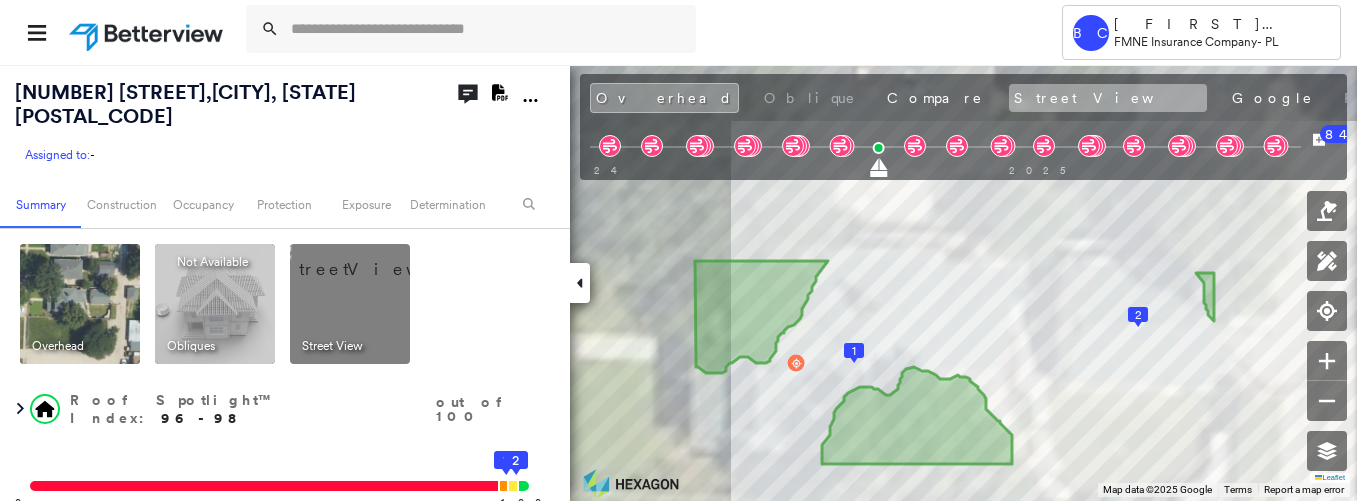 click on "Street View" at bounding box center (1108, 98) 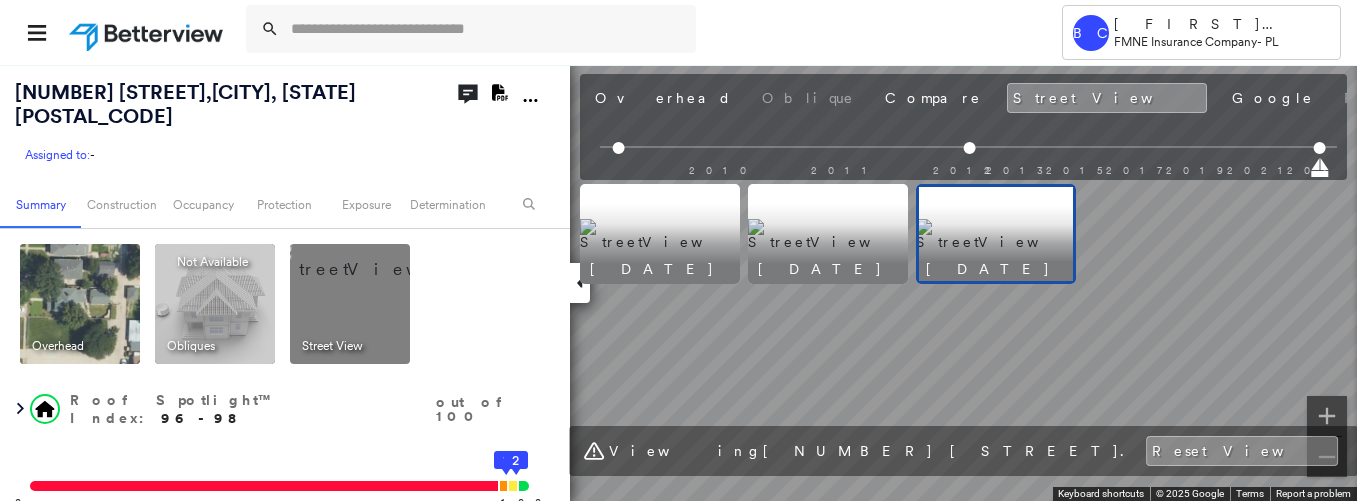drag, startPoint x: 1224, startPoint y: 256, endPoint x: 1080, endPoint y: 265, distance: 144.28098 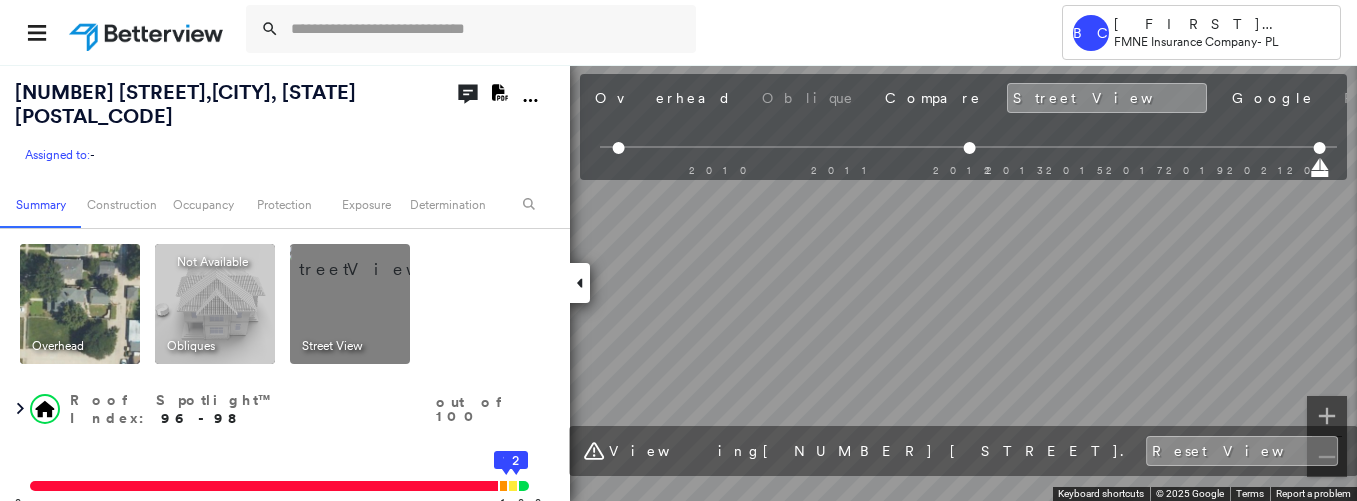 click on "Overhead Obliques Not Available ; Street View" at bounding box center [282, 304] 